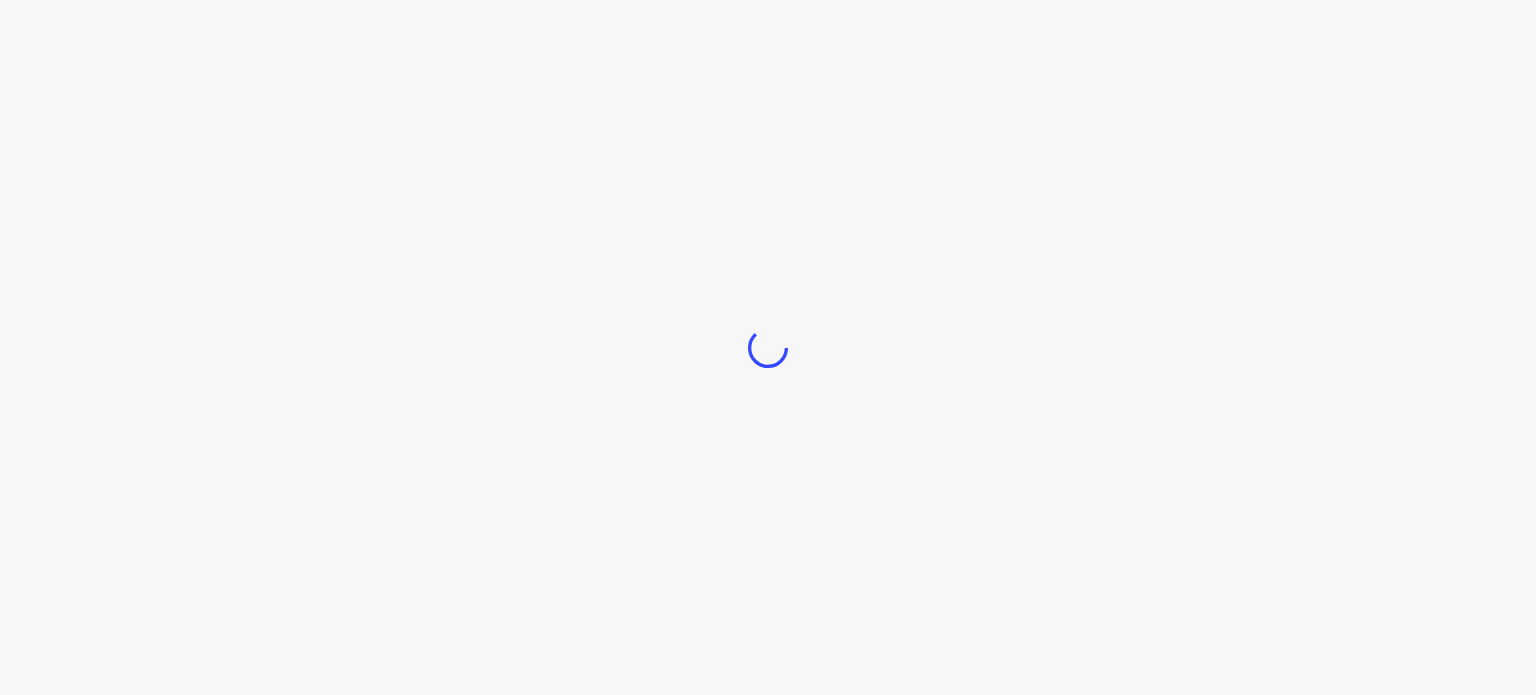 scroll, scrollTop: 0, scrollLeft: 0, axis: both 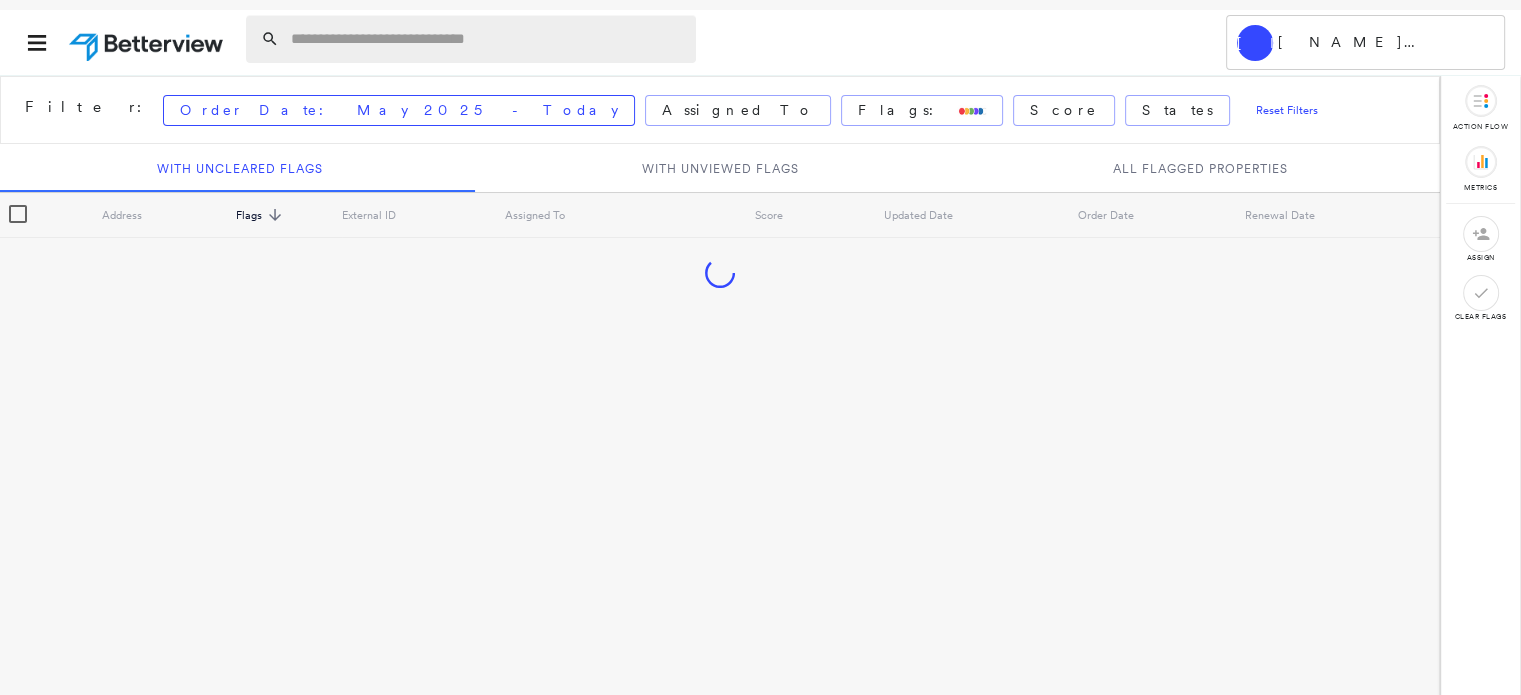 click at bounding box center (487, 39) 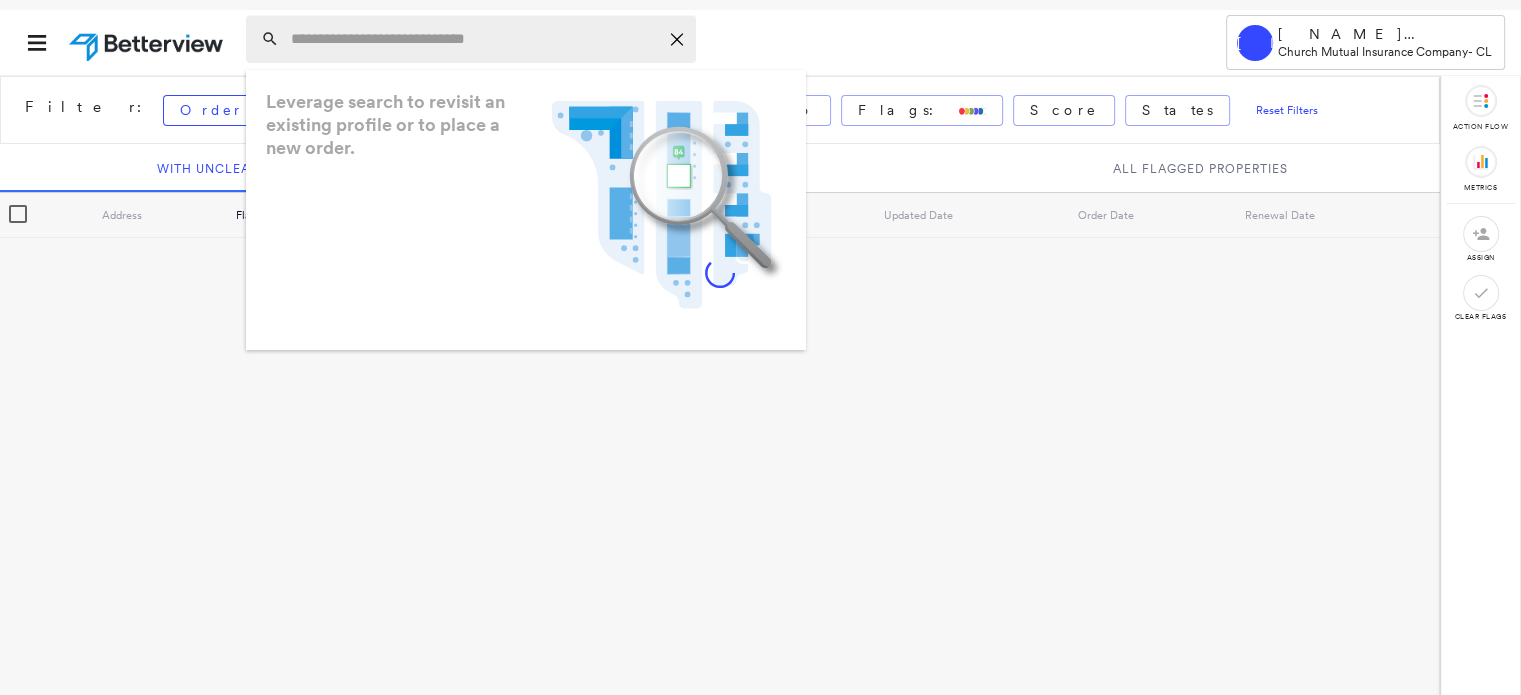 paste on "**********" 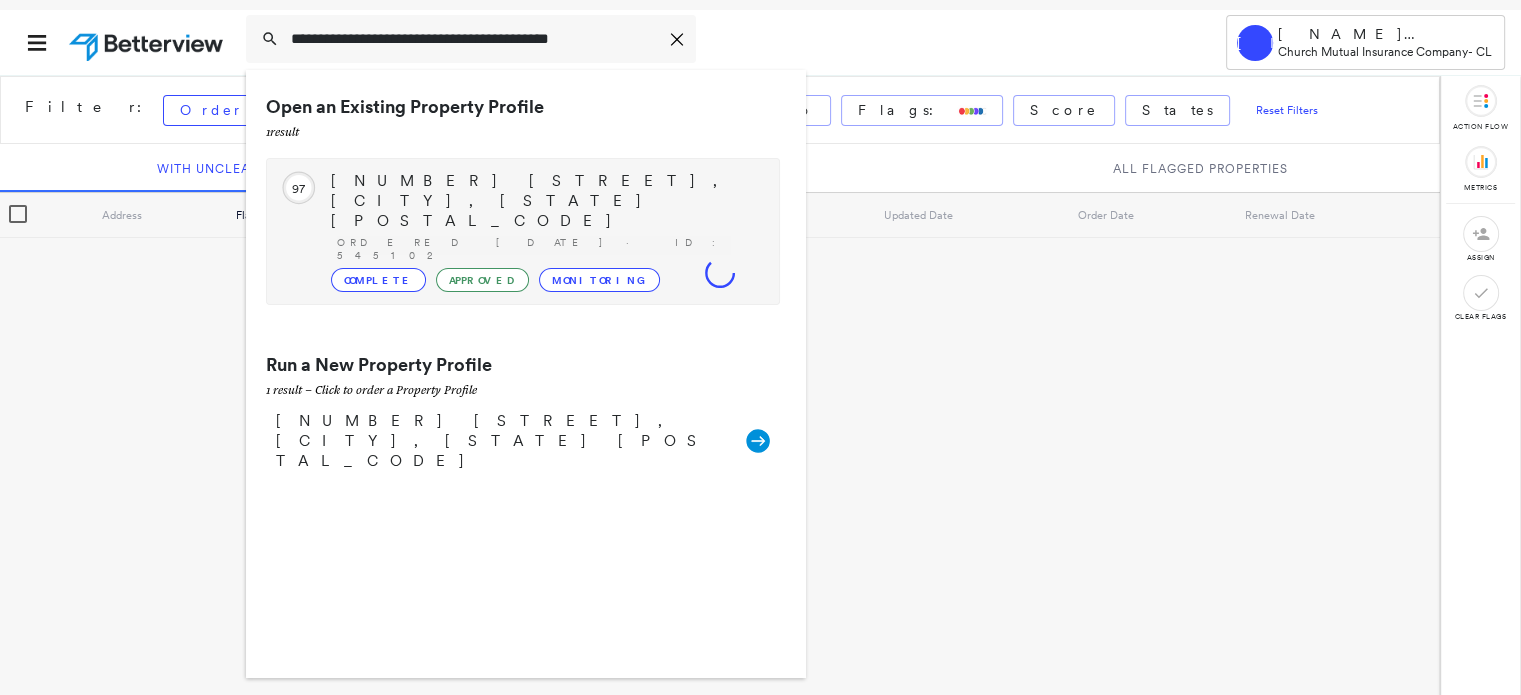 type on "**********" 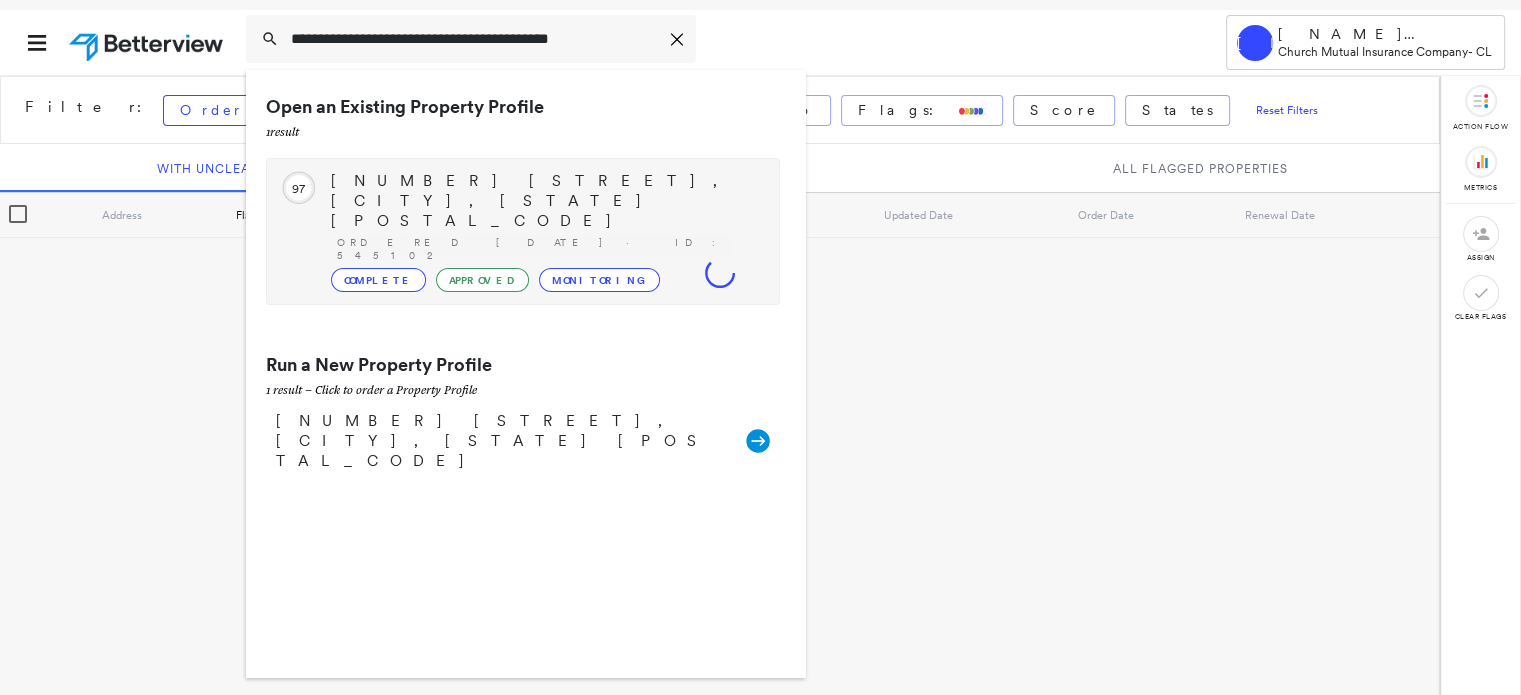 click on "[NUMBER] [STREET], [CITY], [STATE] [POSTAL_CODE]" at bounding box center [545, 201] 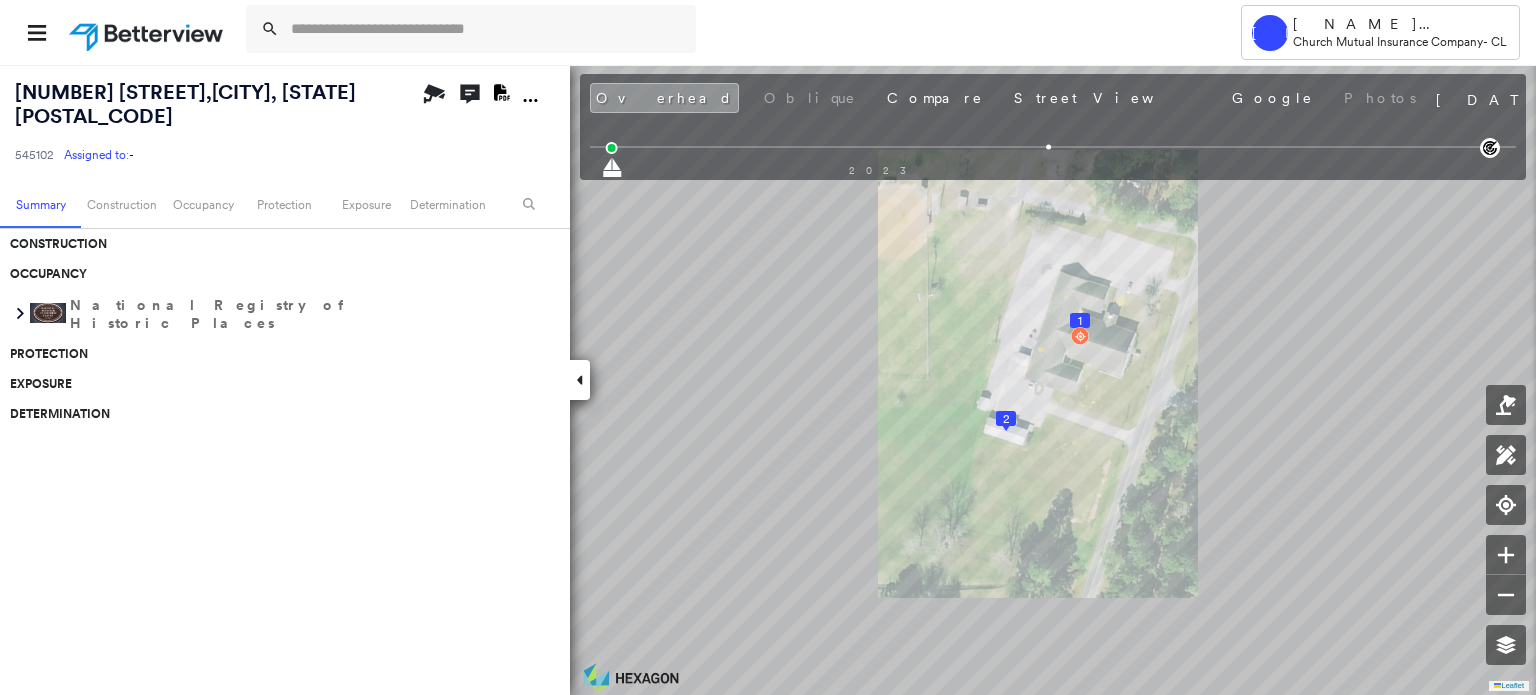 click 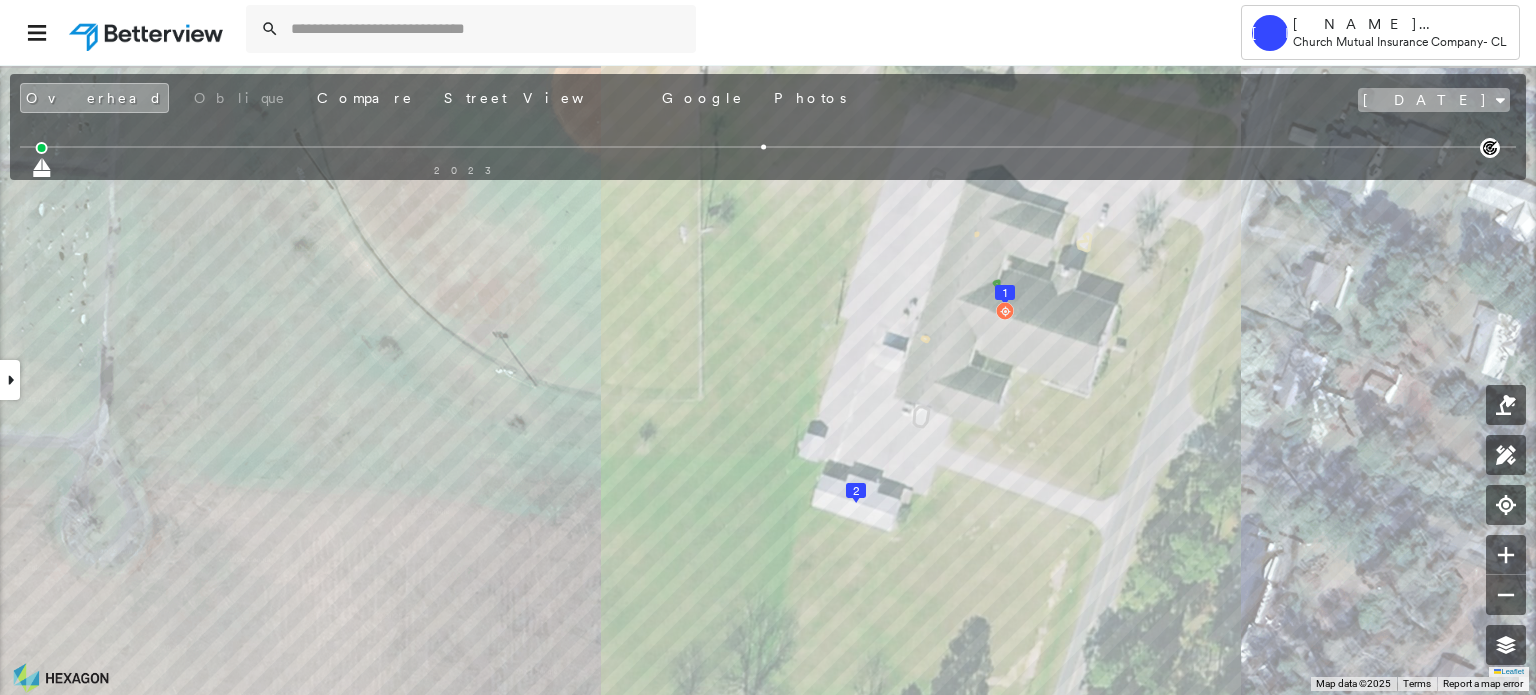 click on "[DATE]" at bounding box center (1434, 100) 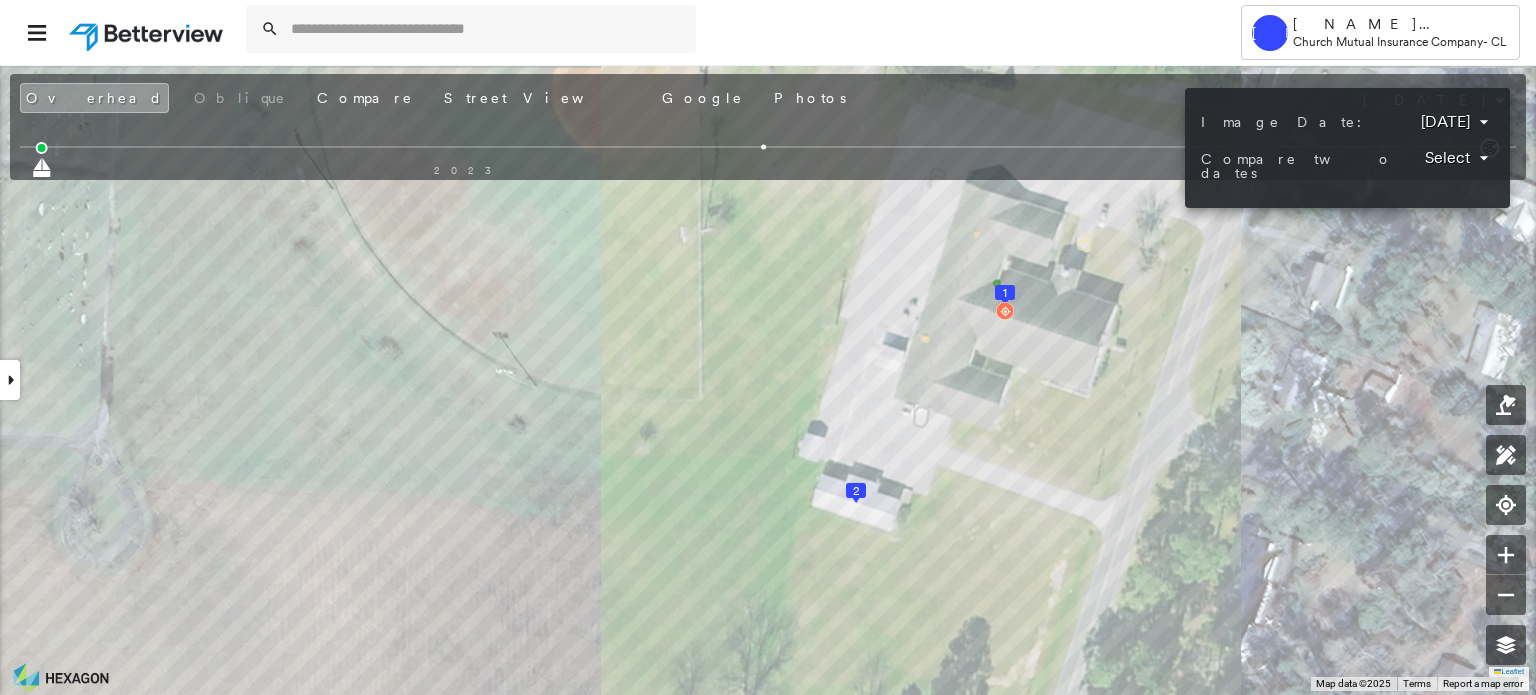 click at bounding box center [768, 347] 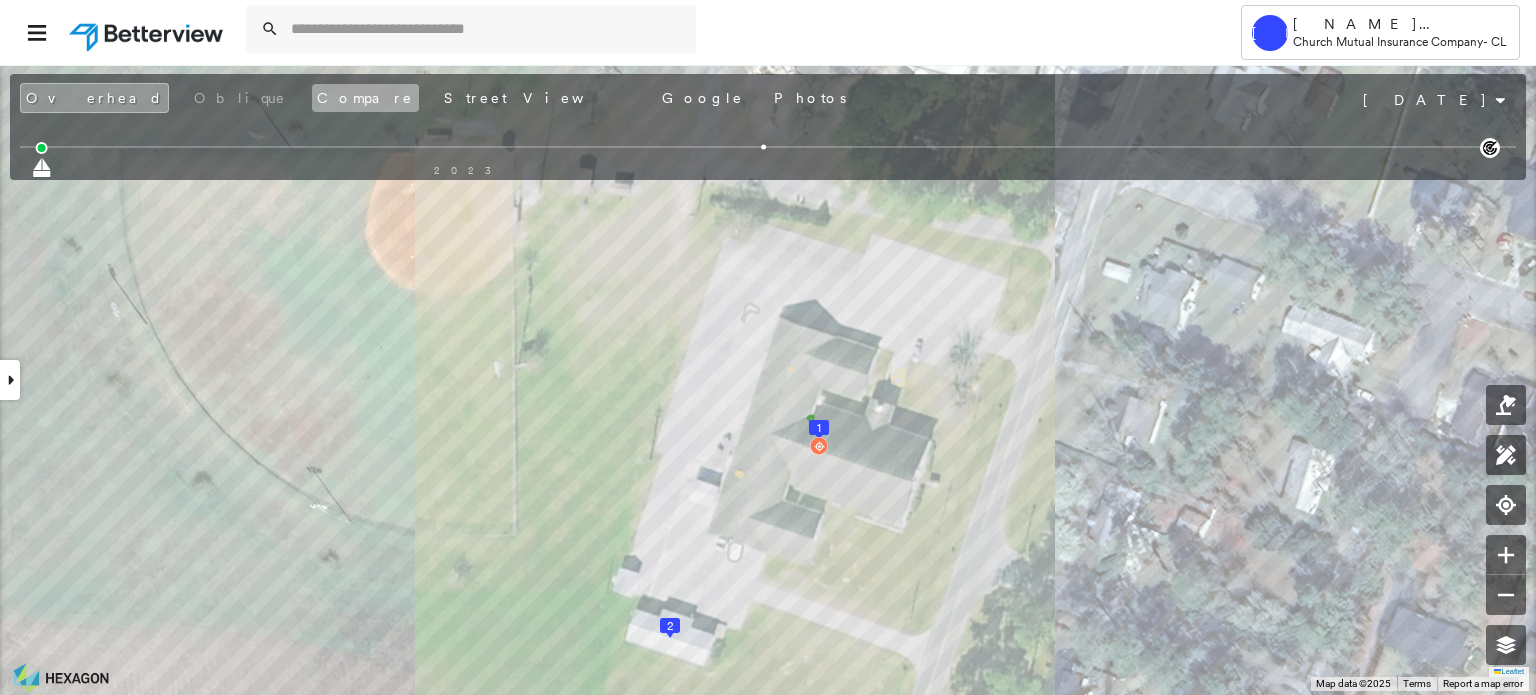 click on "Compare" at bounding box center (365, 98) 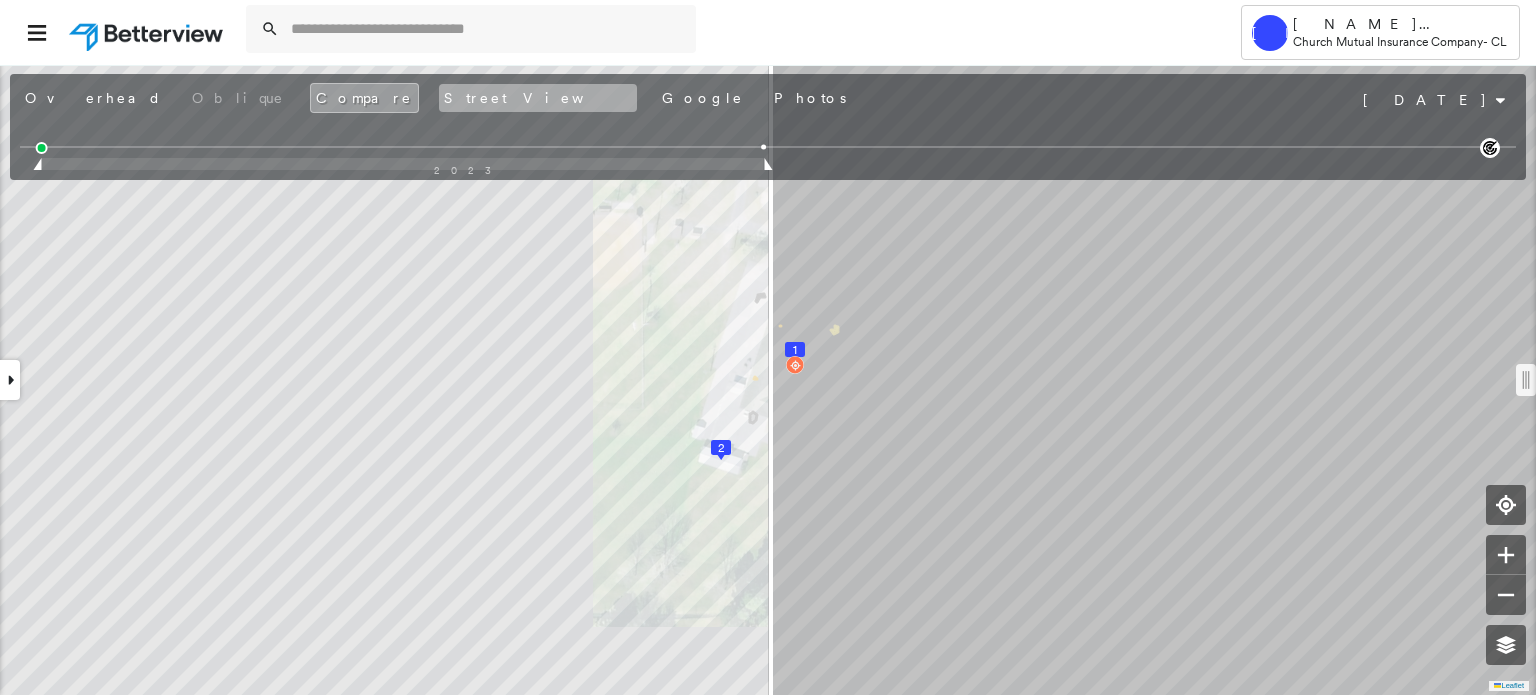 click on "Street View" at bounding box center [538, 98] 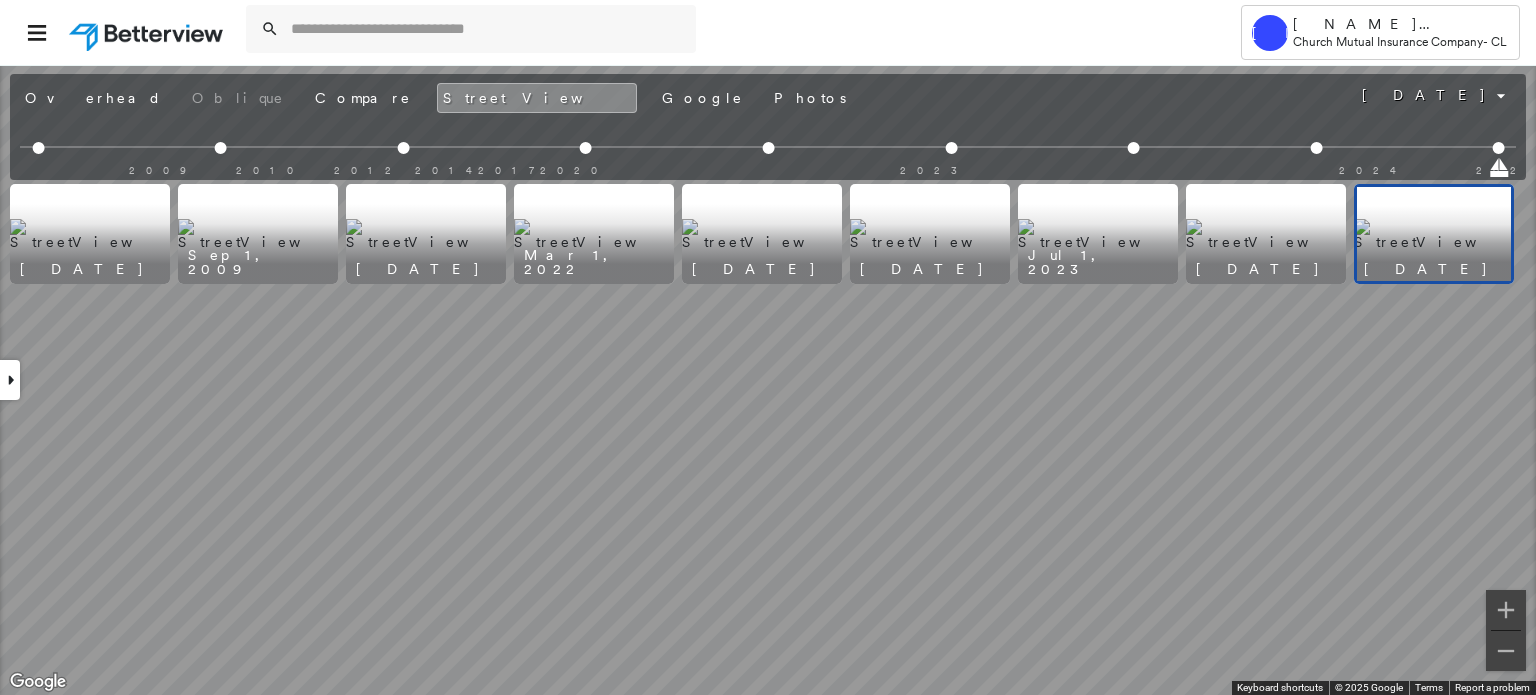 click at bounding box center [1266, 234] 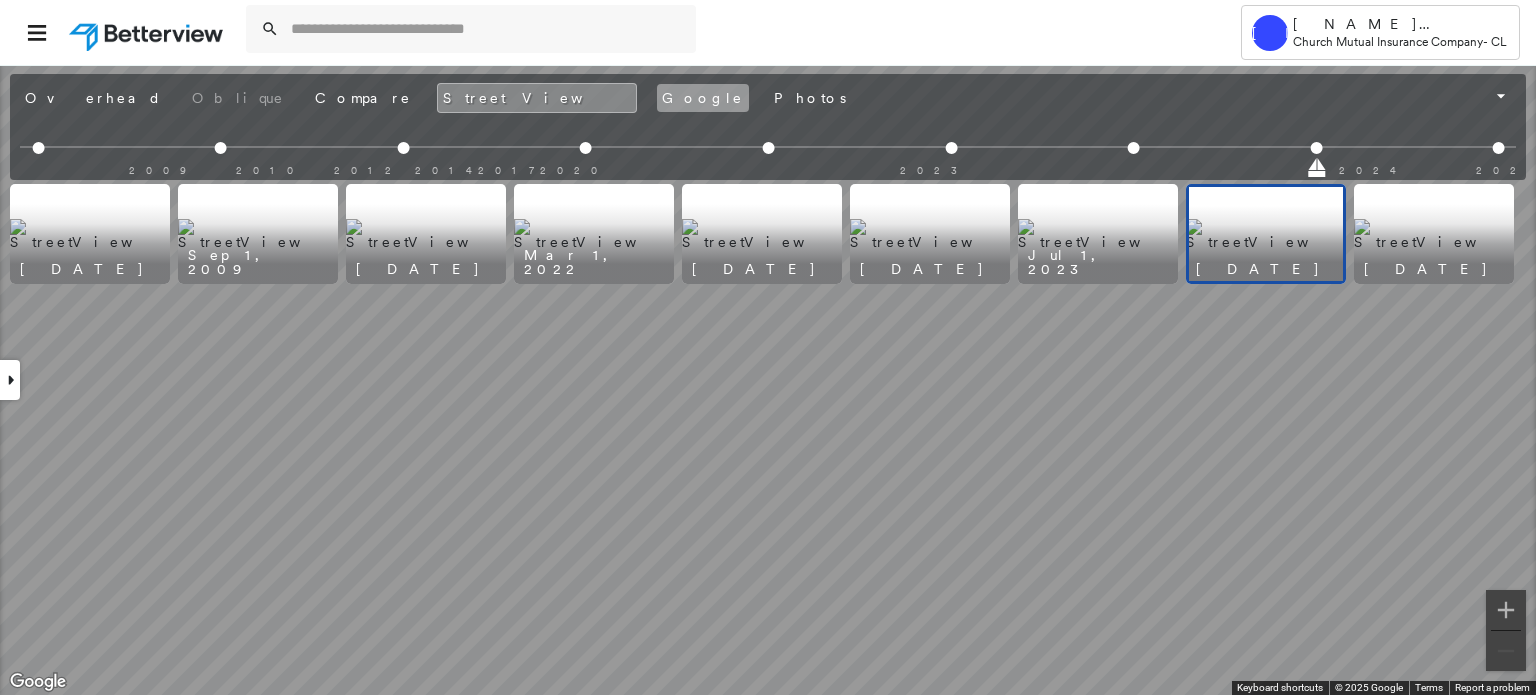 click on "Google" at bounding box center [703, 98] 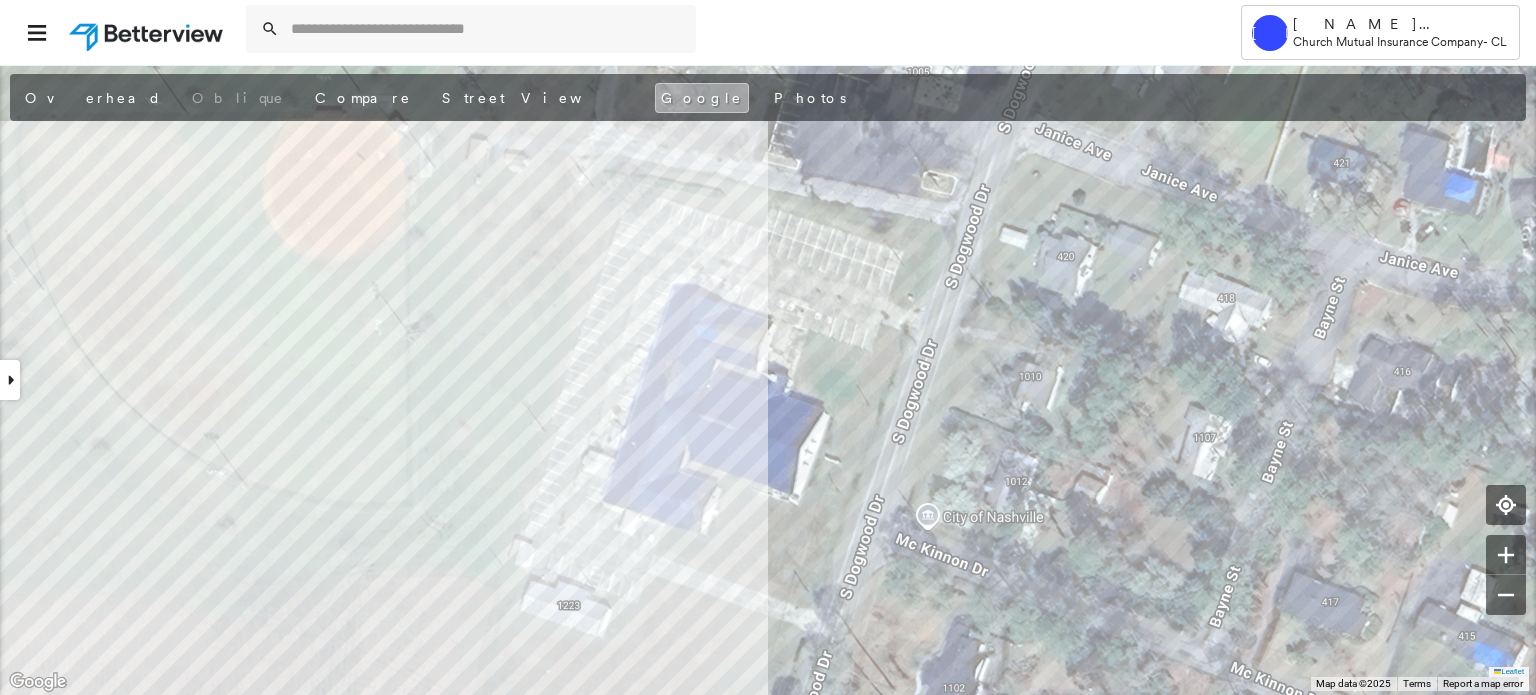 click on "Google" at bounding box center [702, 98] 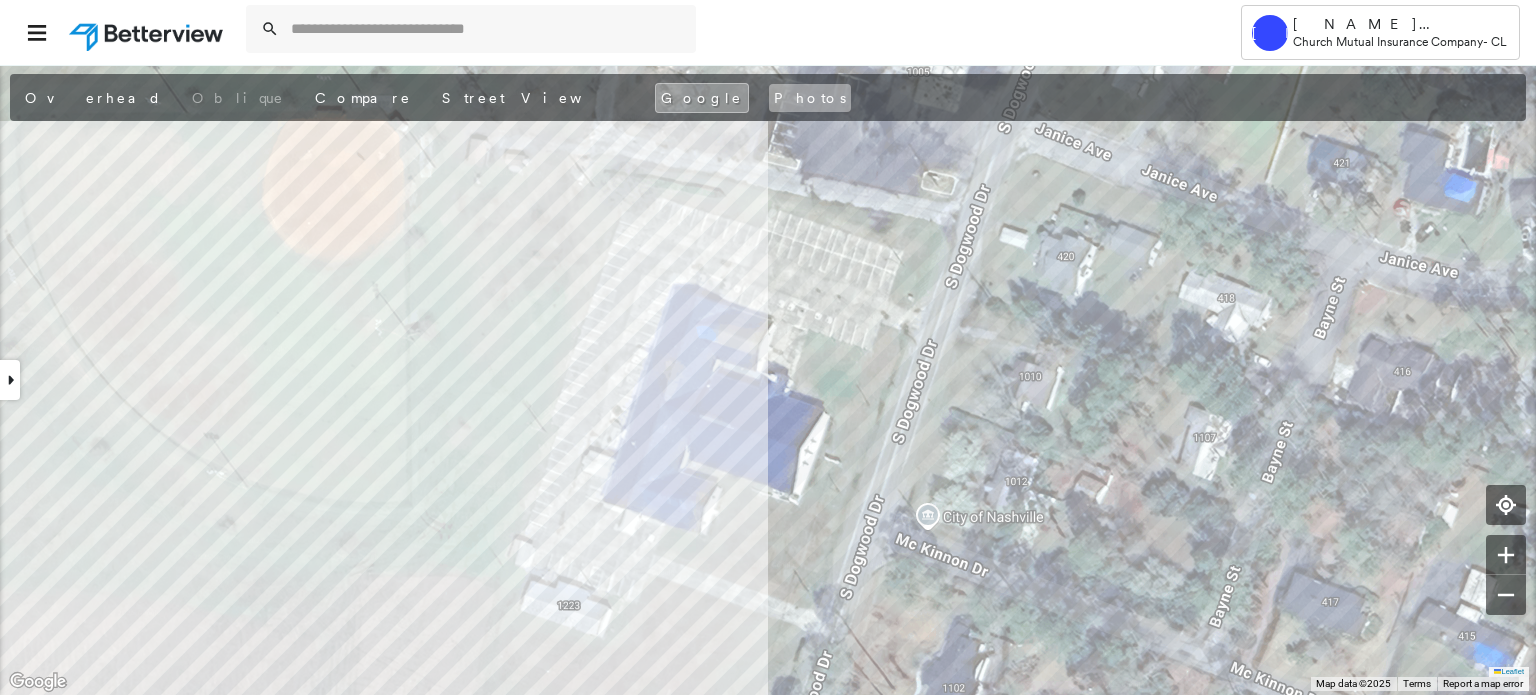click on "Photos" at bounding box center [810, 98] 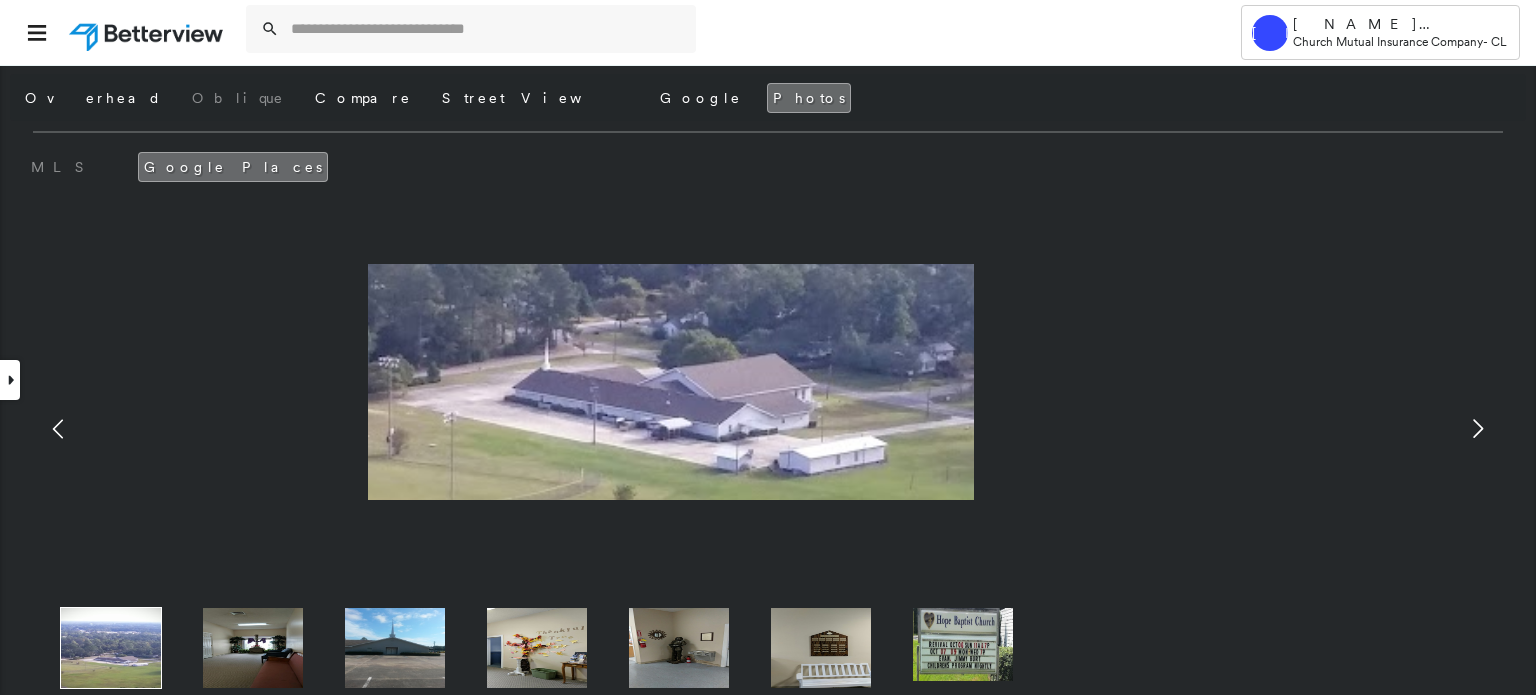 drag, startPoint x: 746, startPoint y: 343, endPoint x: 792, endPoint y: 463, distance: 128.51459 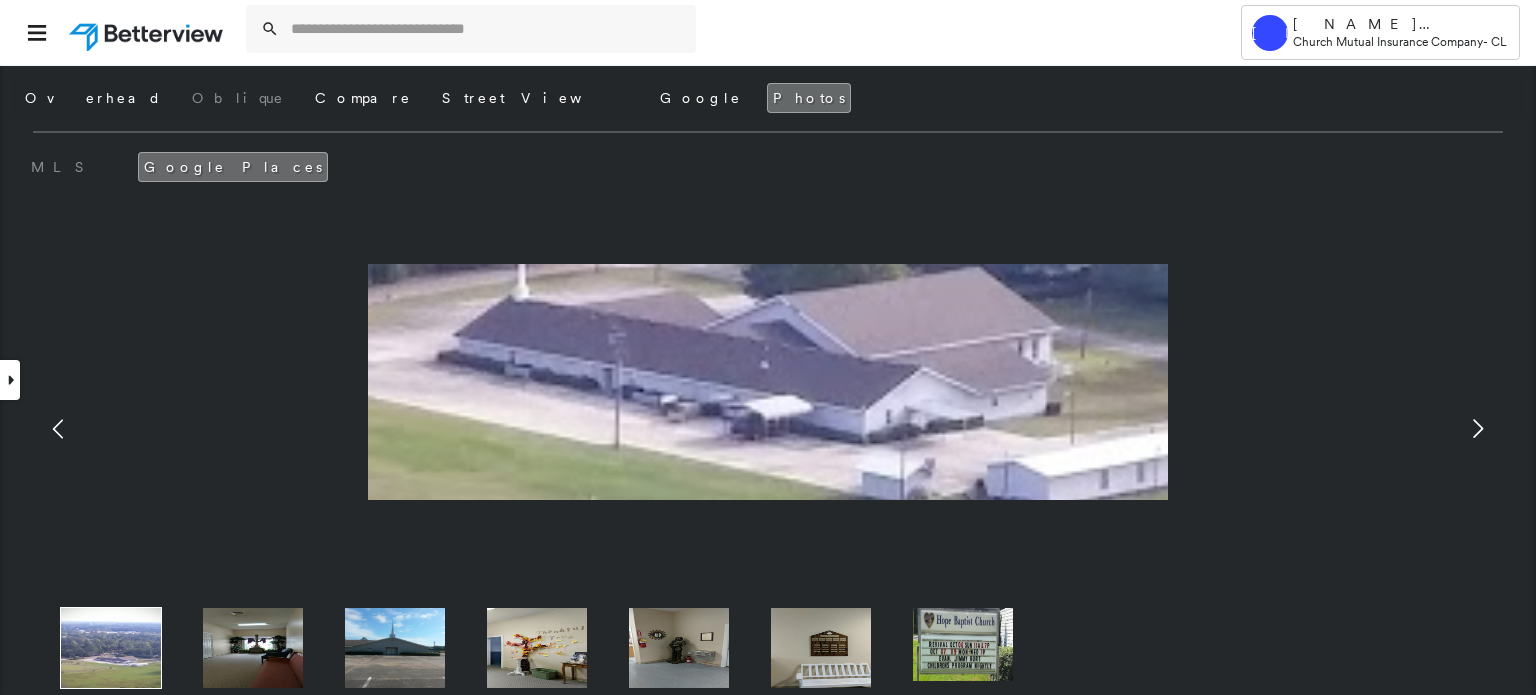 drag, startPoint x: 831, startPoint y: 410, endPoint x: 1012, endPoint y: 430, distance: 182.10162 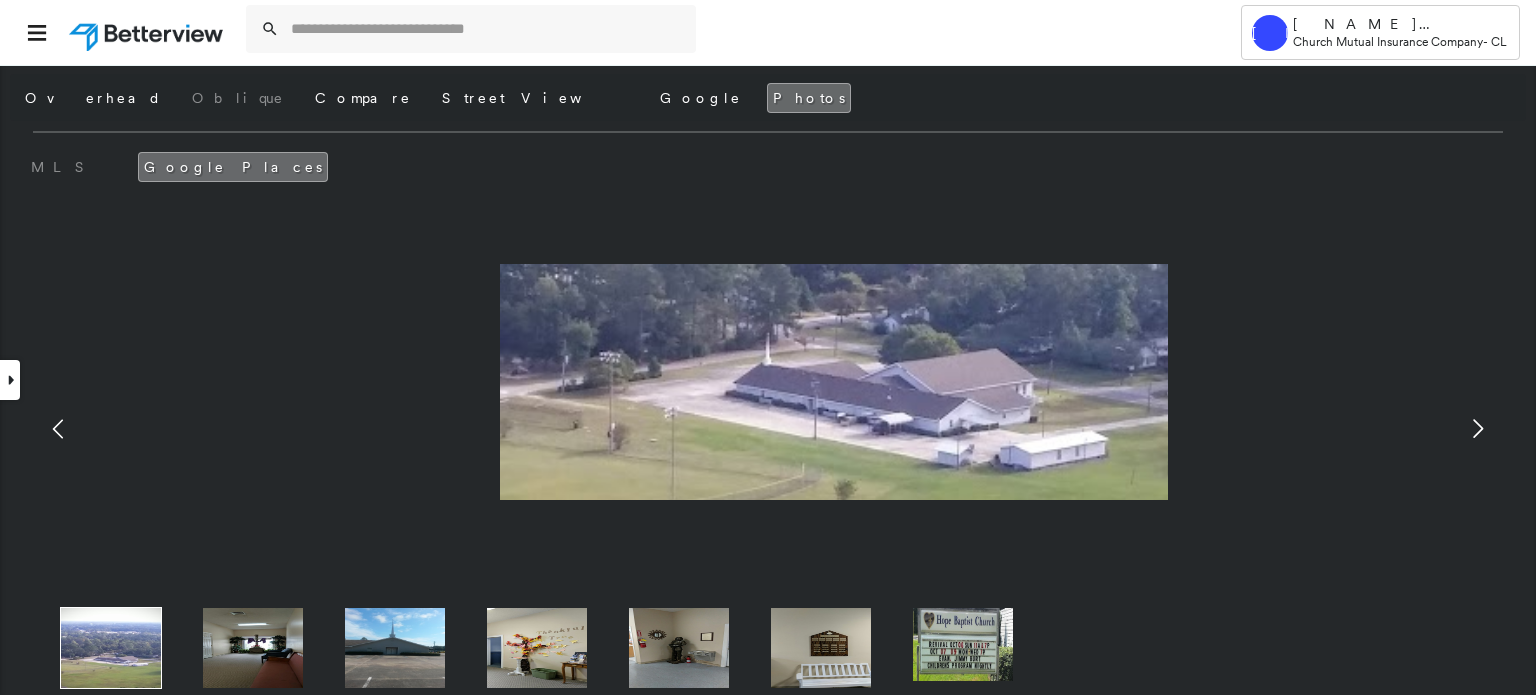 click at bounding box center [395, 648] 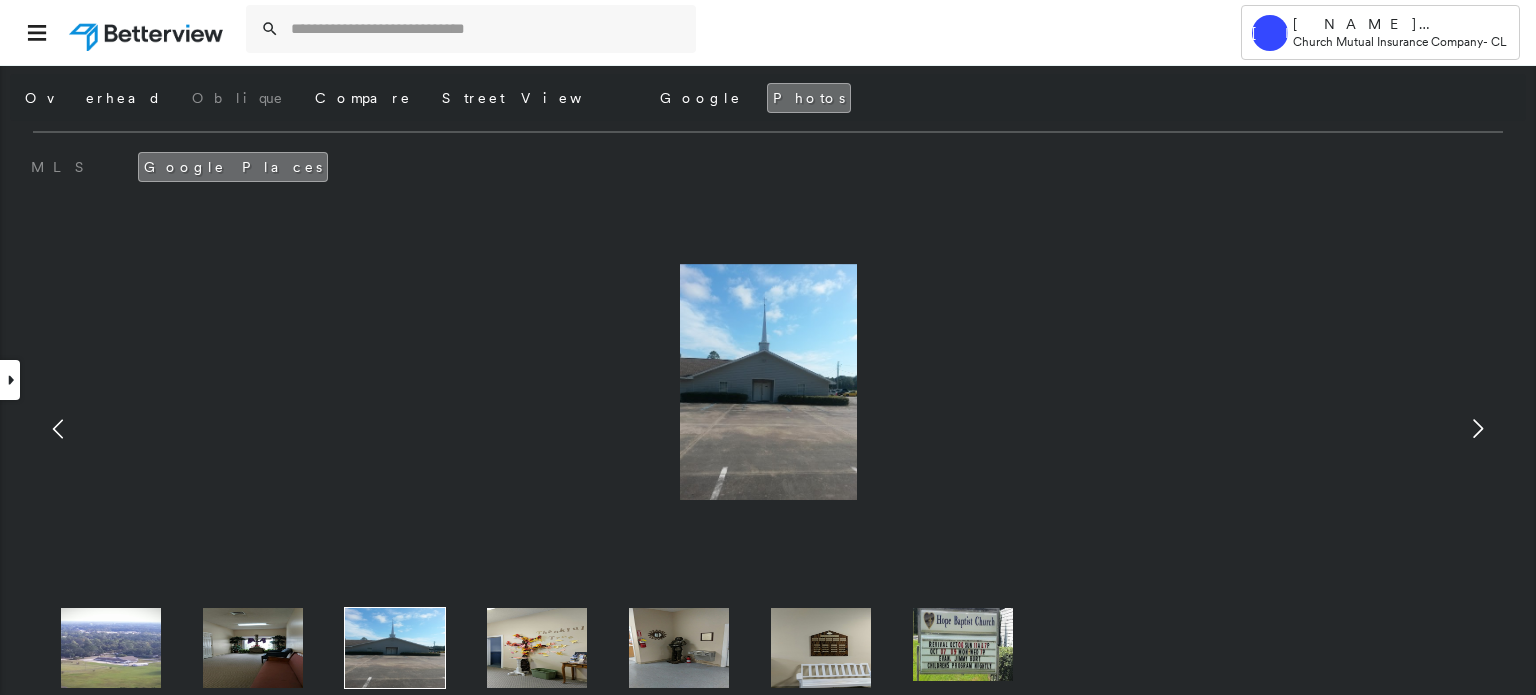 click at bounding box center (253, 648) 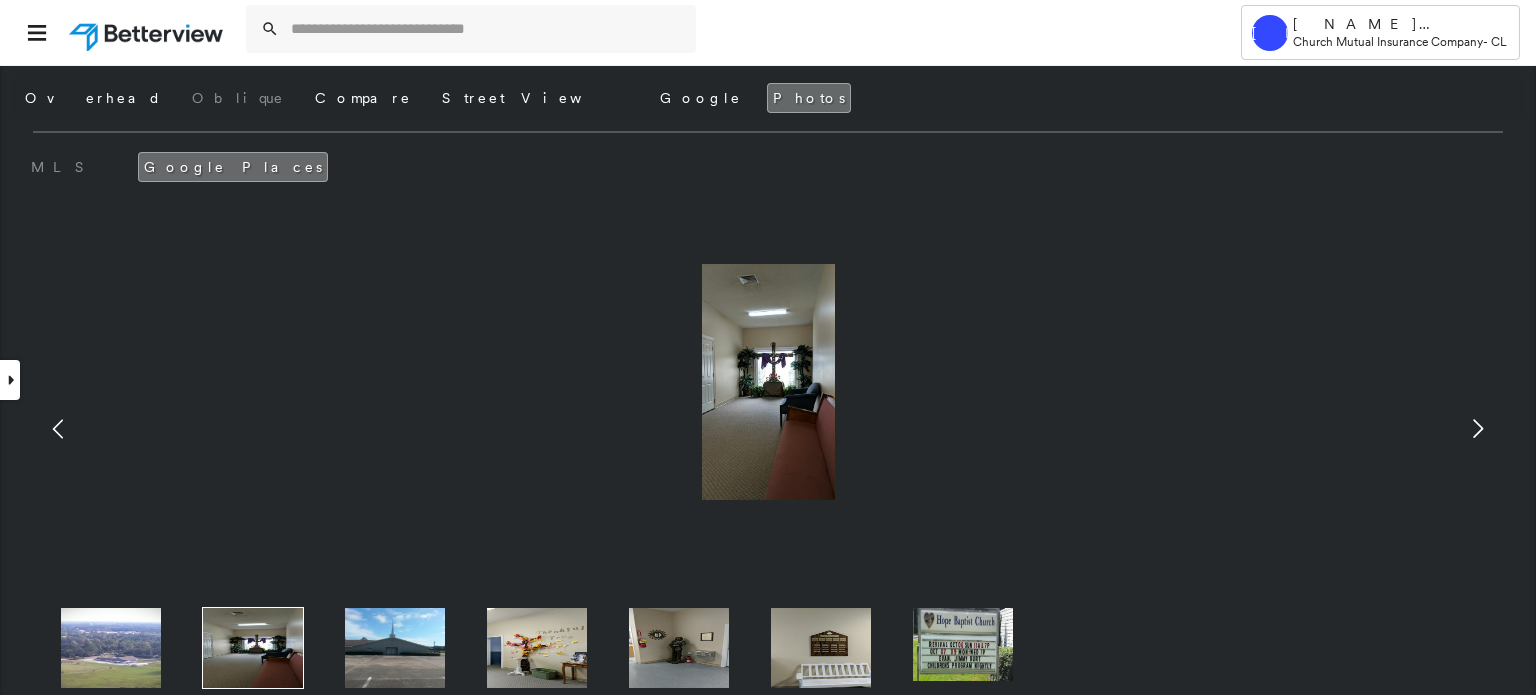 click at bounding box center (537, 648) 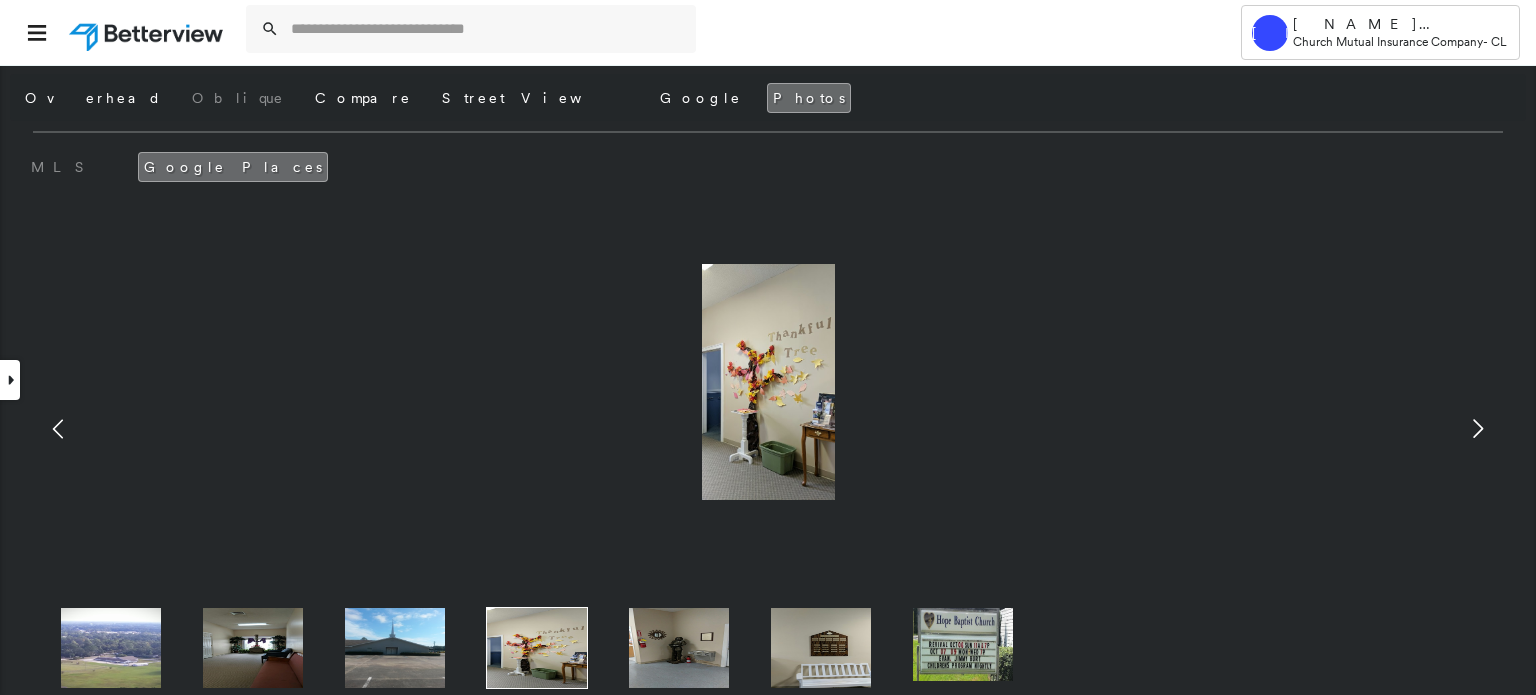 click at bounding box center (679, 648) 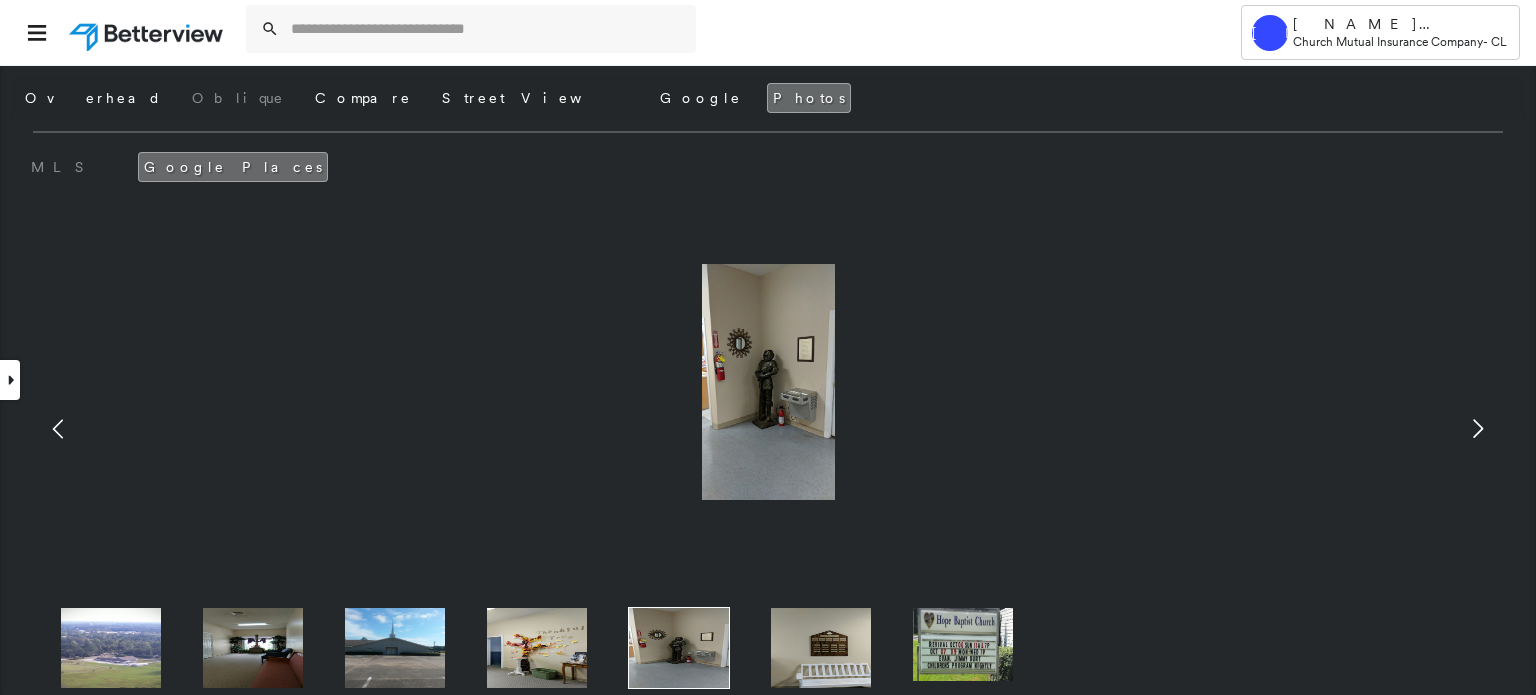 click at bounding box center [821, 648] 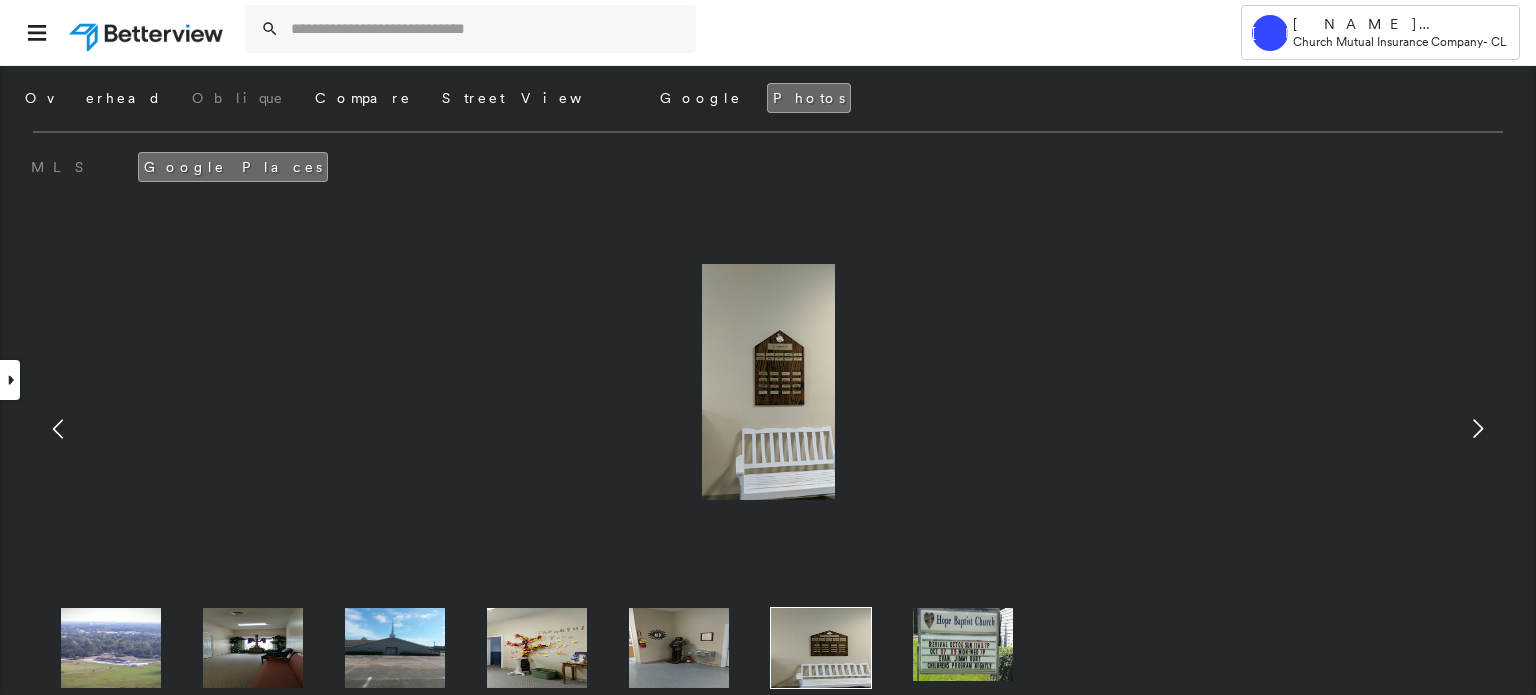 click at bounding box center (963, 644) 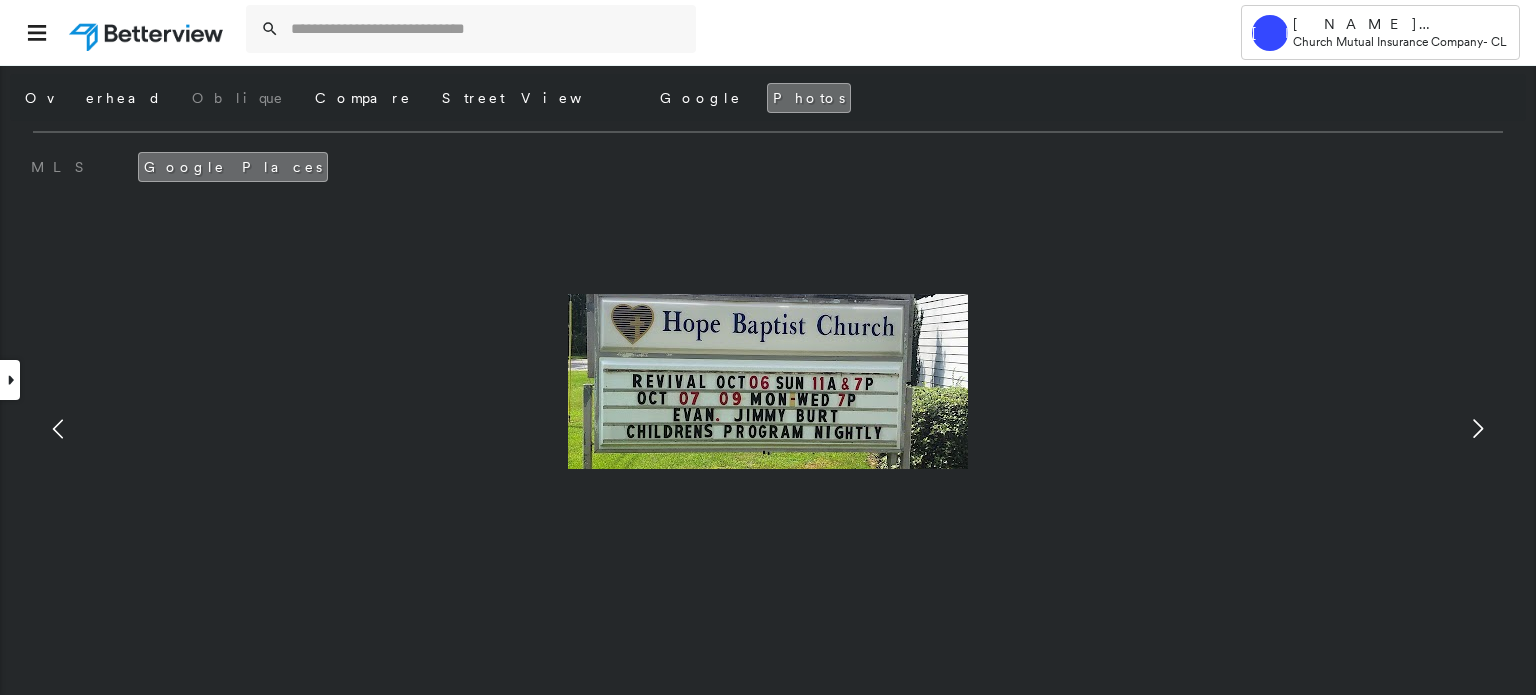 click 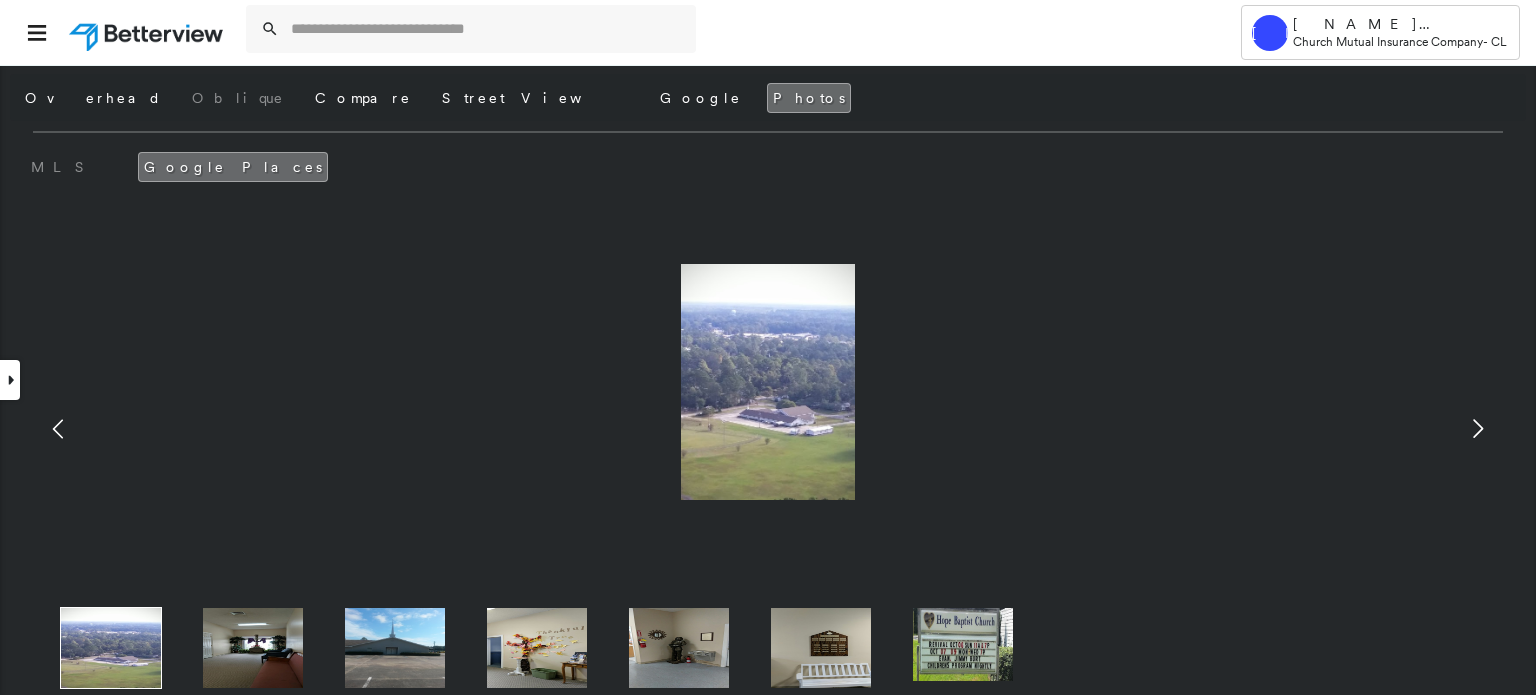 click 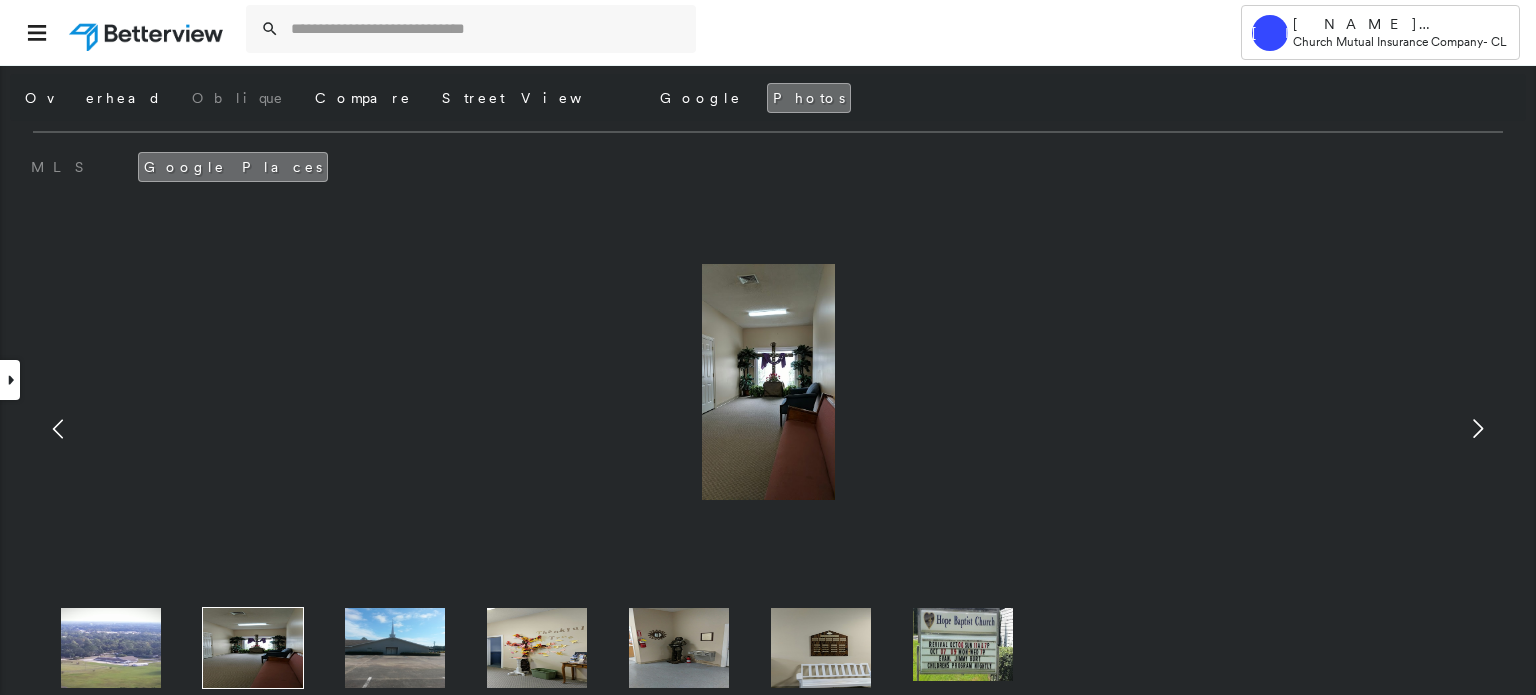 click 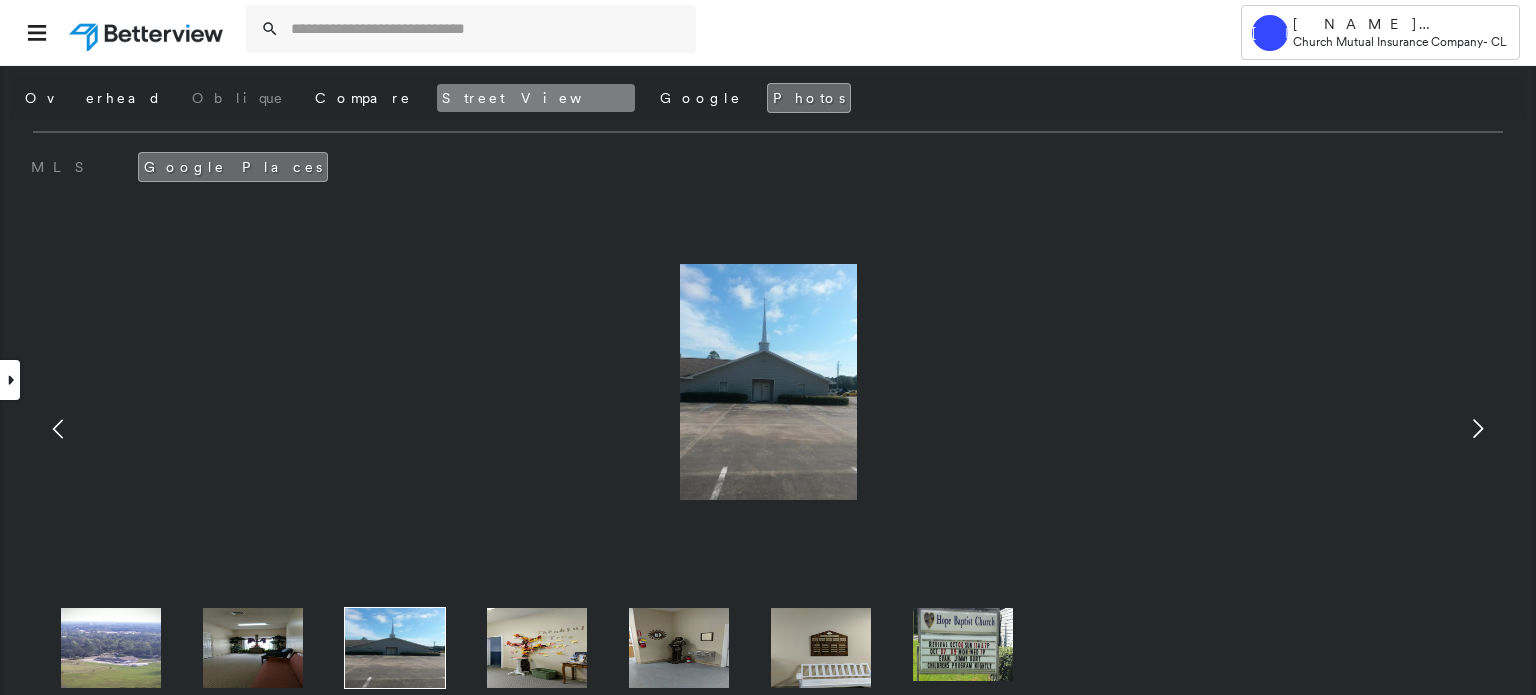 click on "Street View" at bounding box center [536, 98] 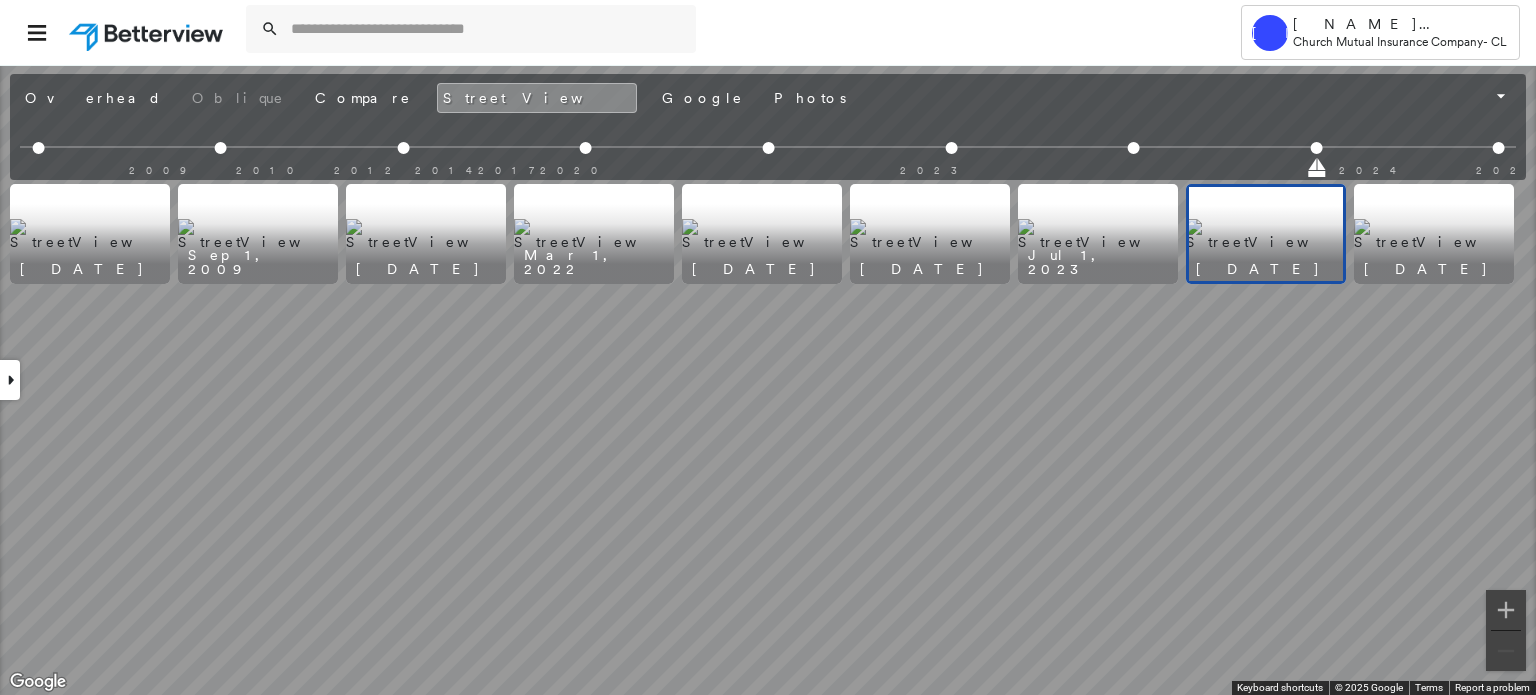 click at bounding box center (1098, 234) 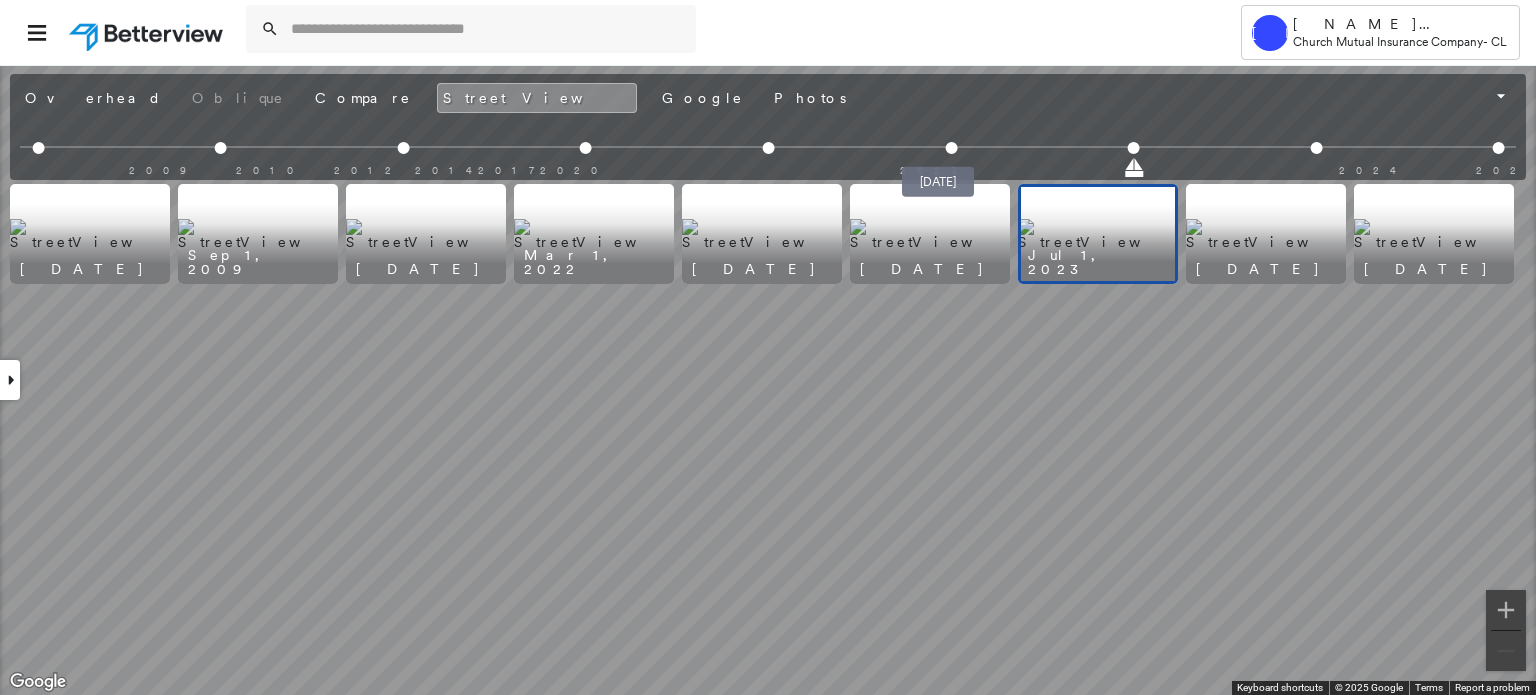 click at bounding box center (951, 148) 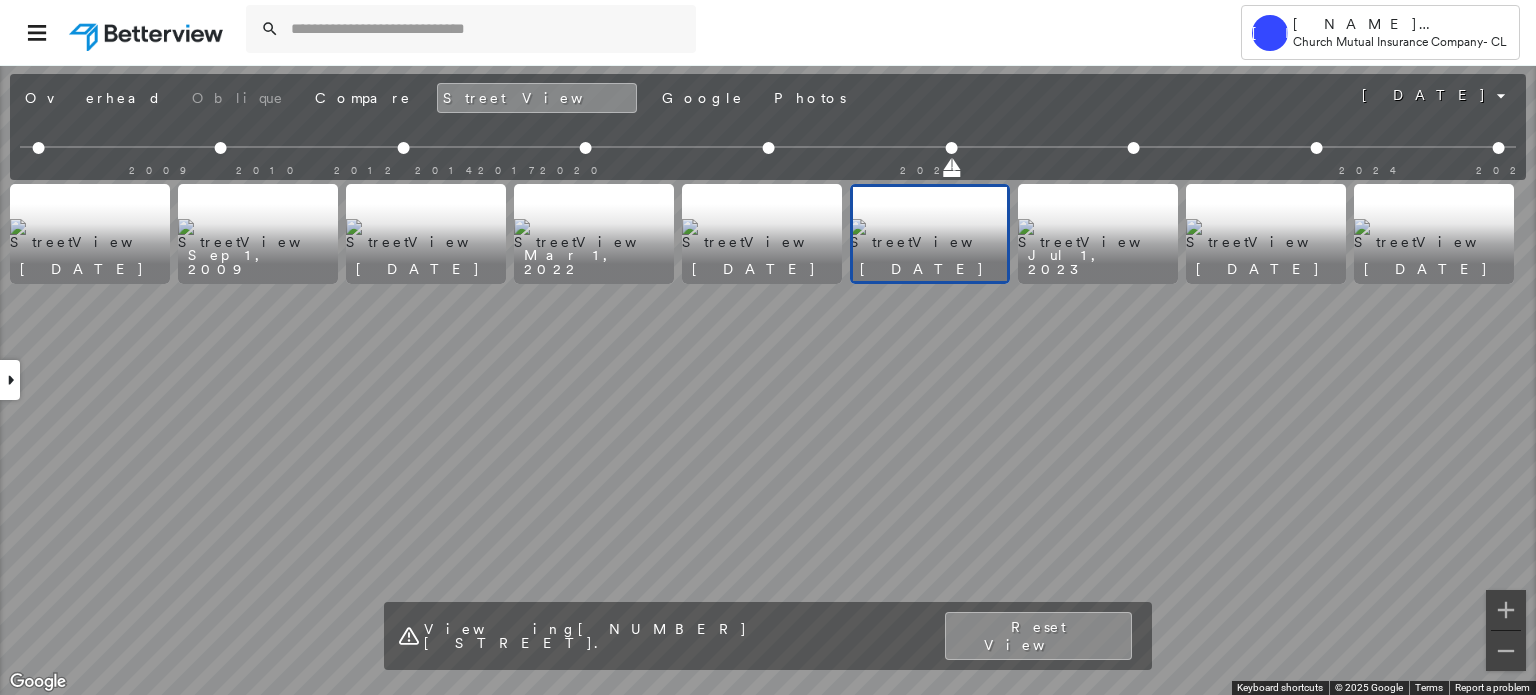 click at bounding box center (762, 234) 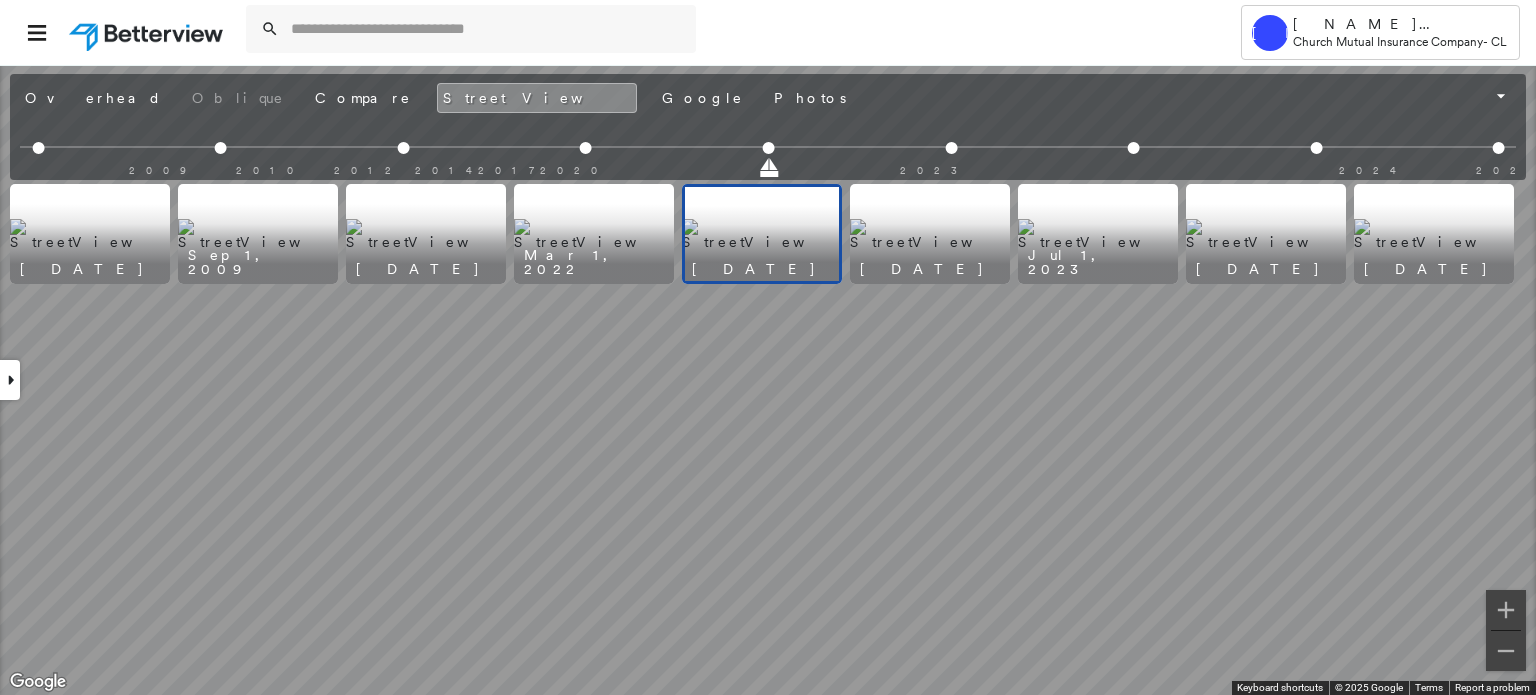 click at bounding box center (594, 234) 